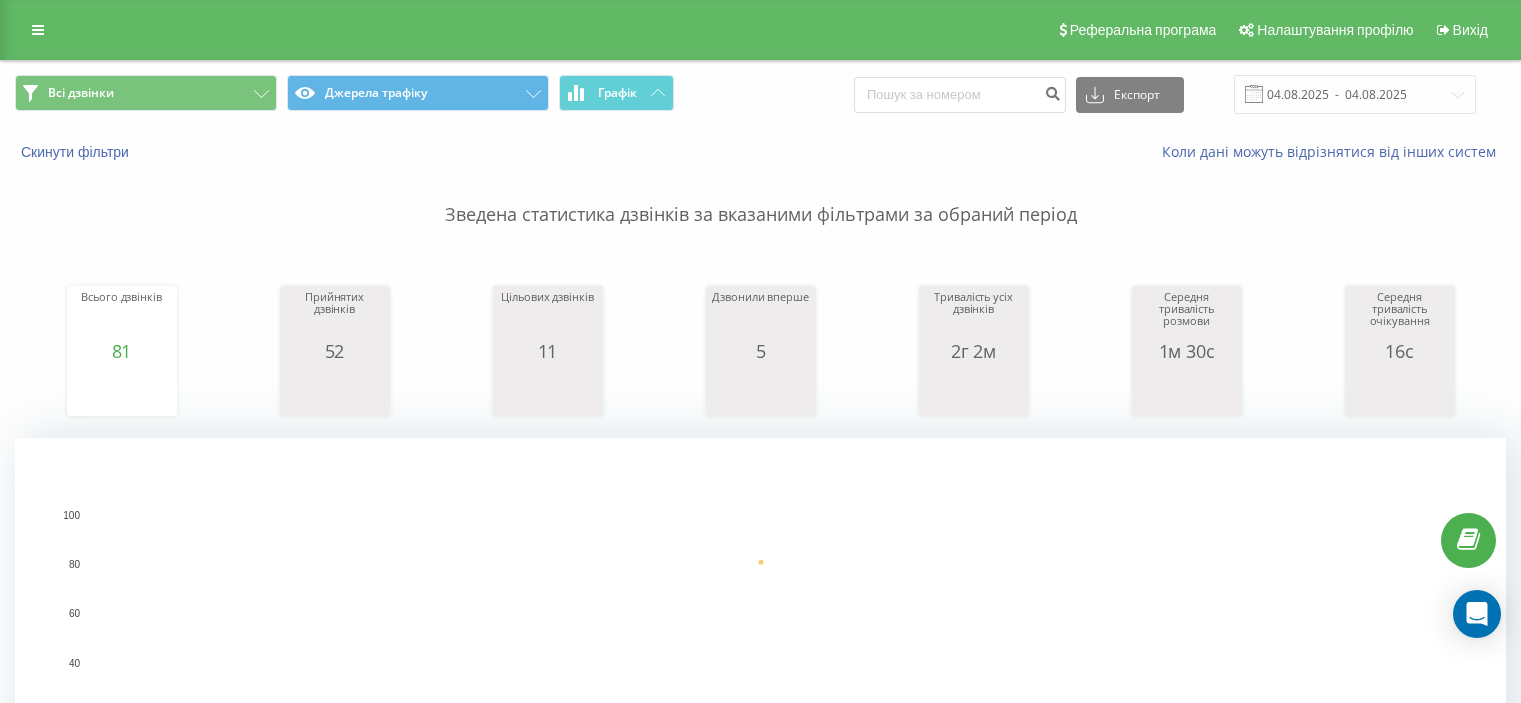scroll, scrollTop: 0, scrollLeft: 0, axis: both 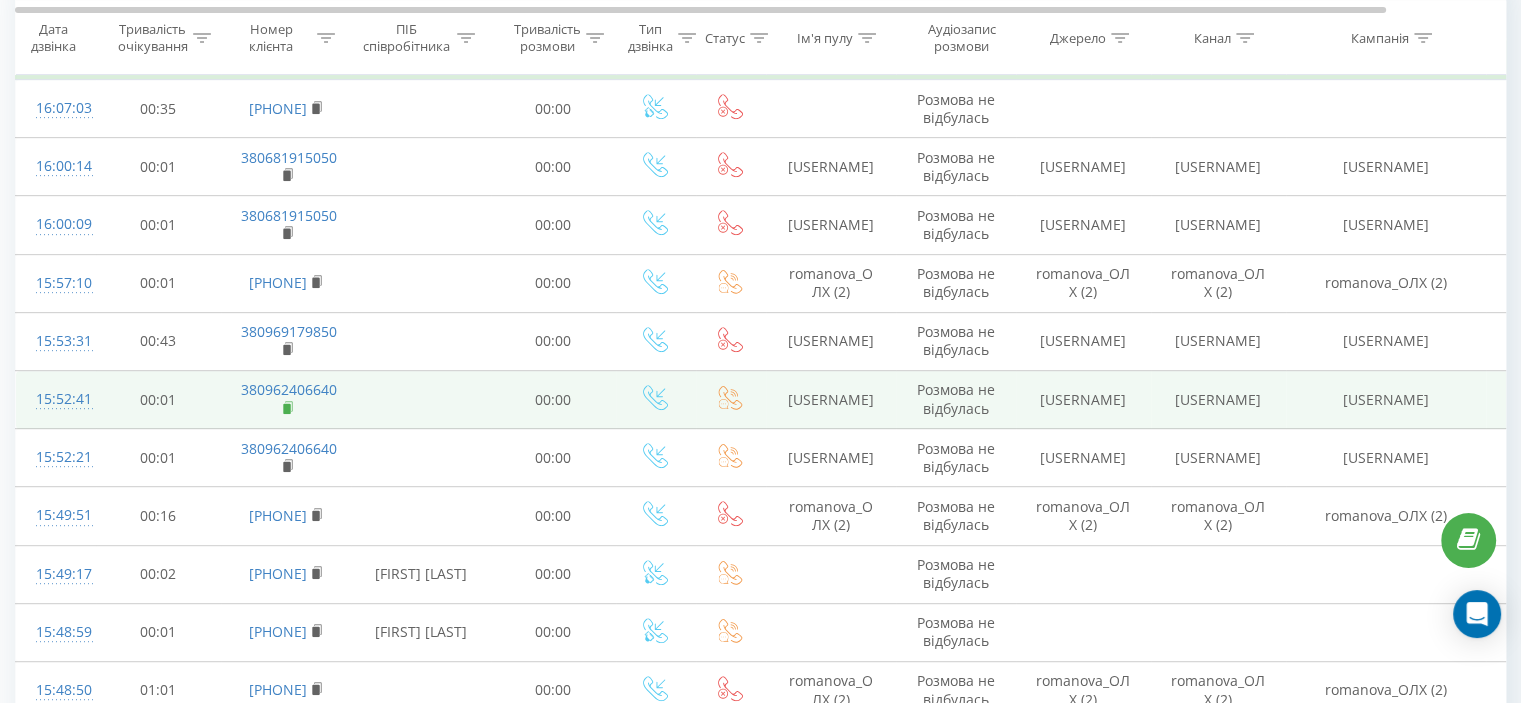 click 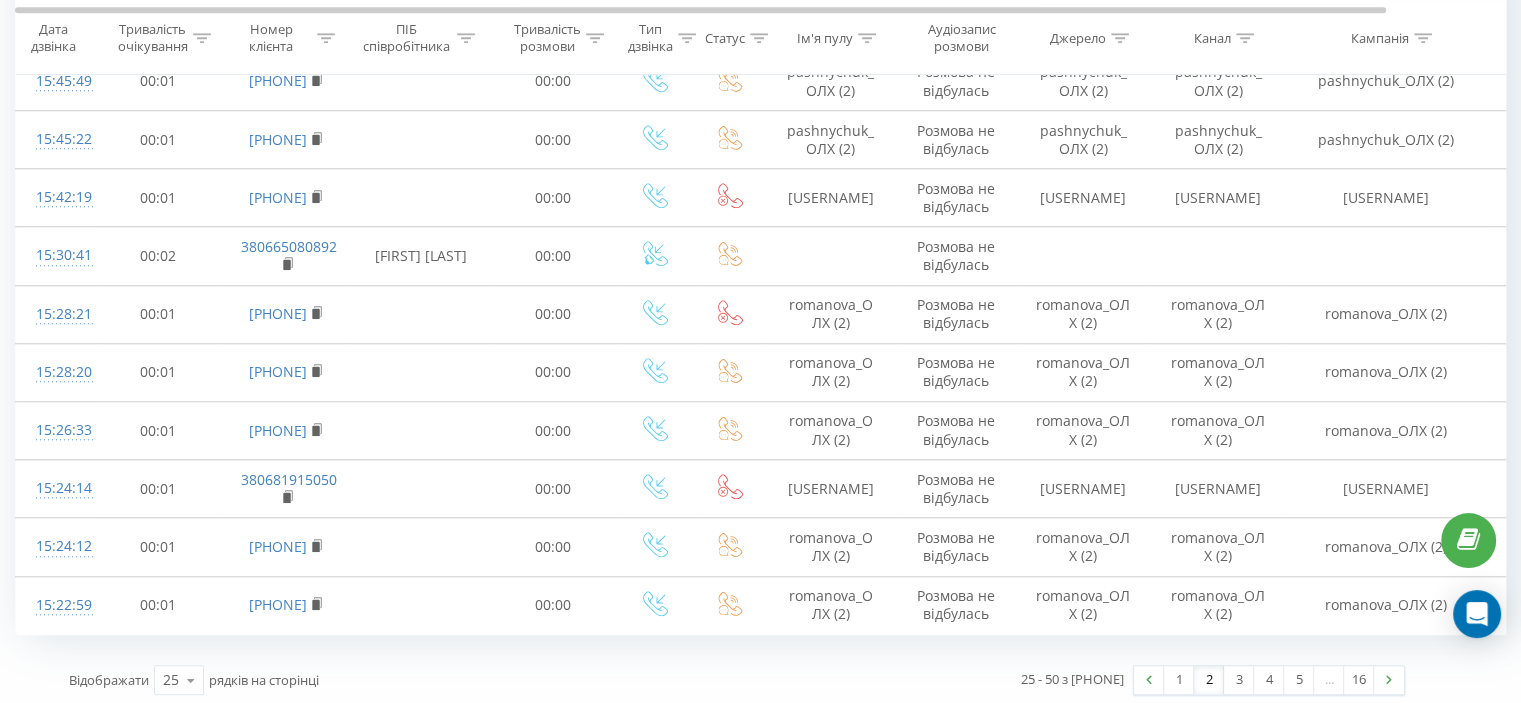 scroll, scrollTop: 1800, scrollLeft: 0, axis: vertical 